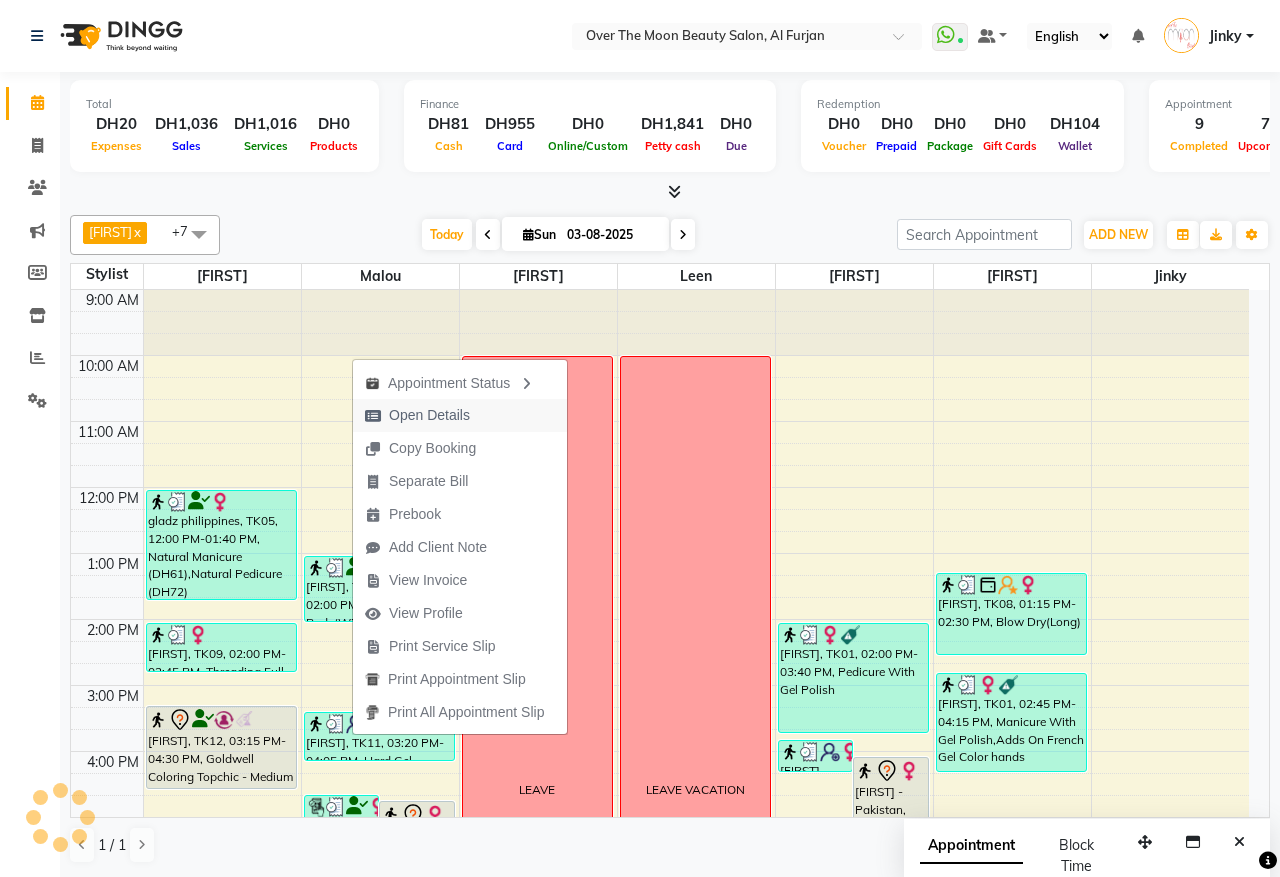 scroll, scrollTop: 0, scrollLeft: 0, axis: both 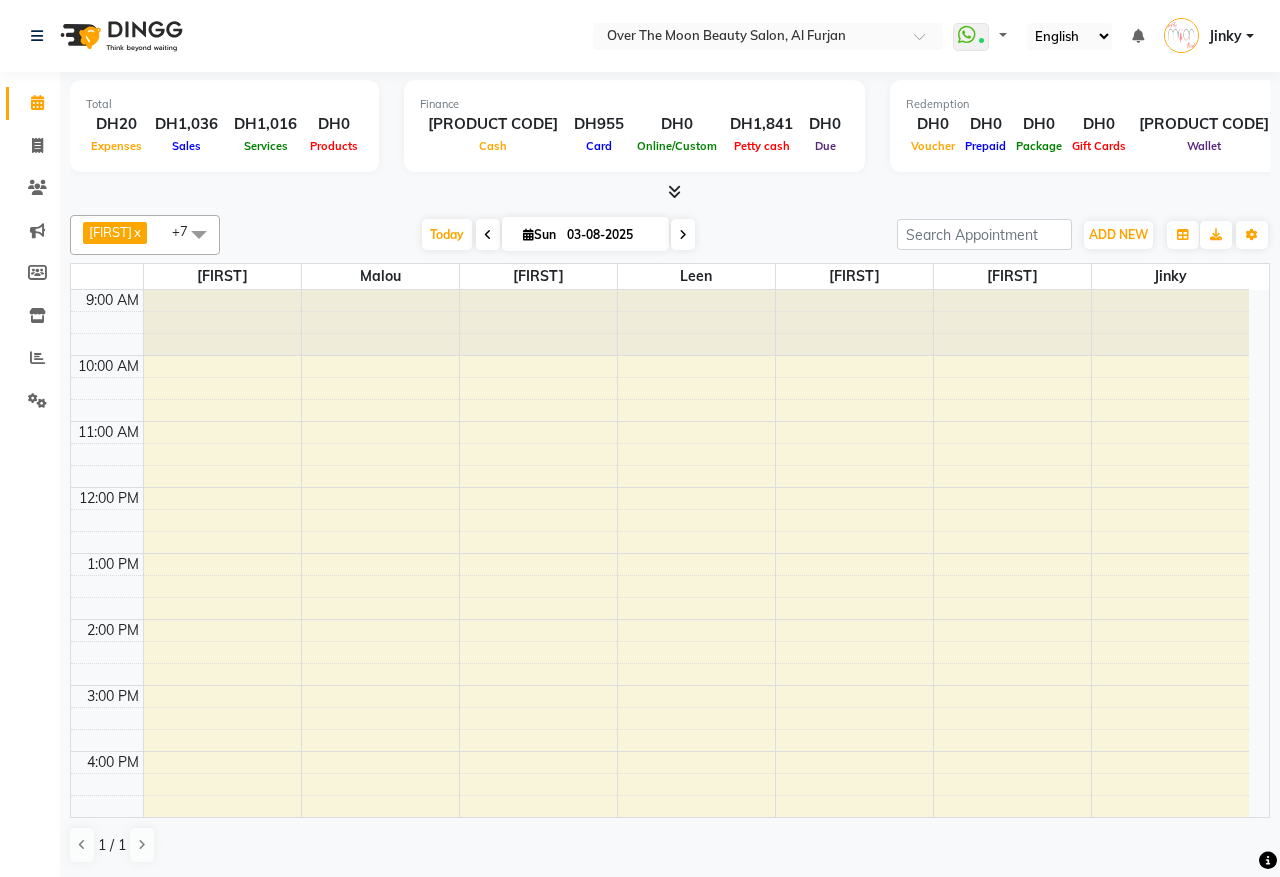 select on "en" 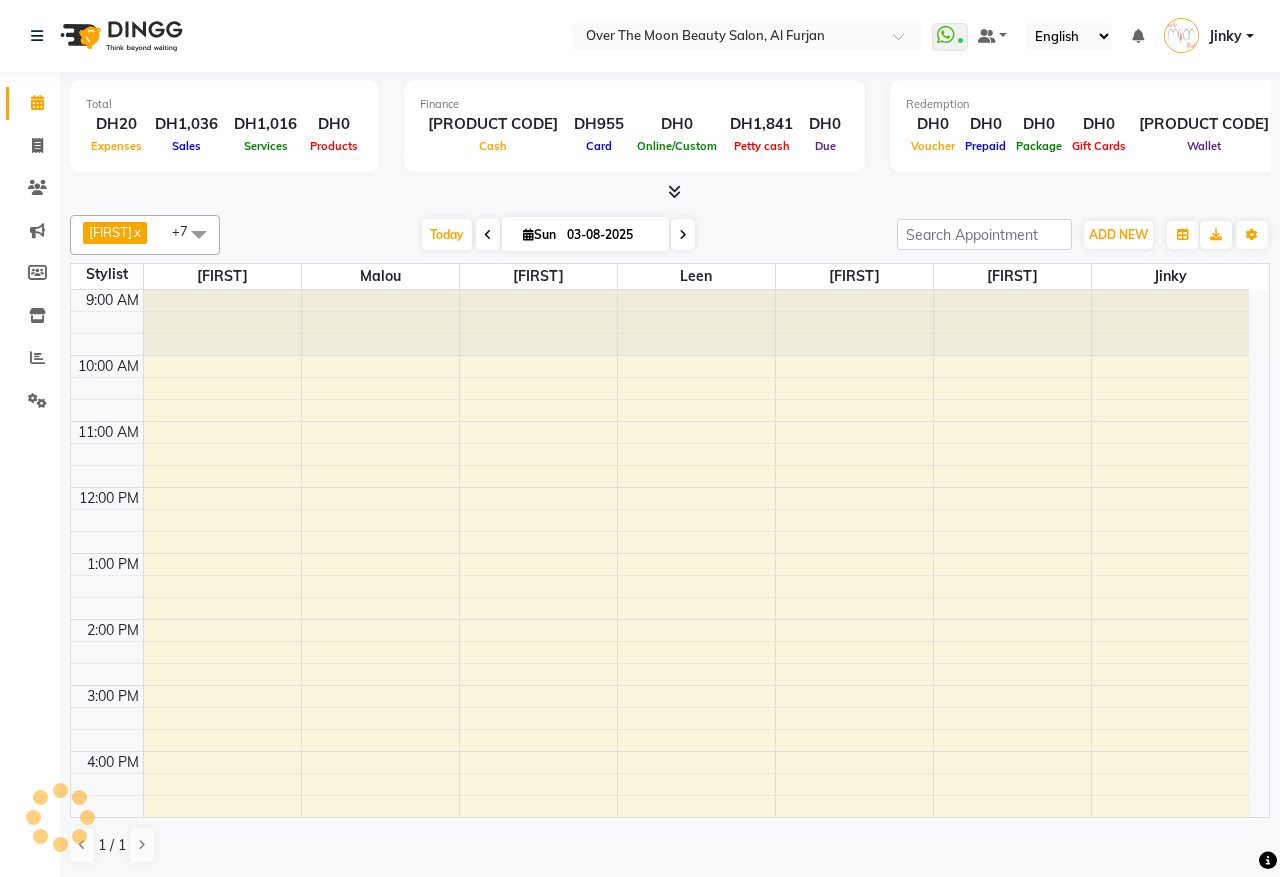 scroll, scrollTop: 0, scrollLeft: 0, axis: both 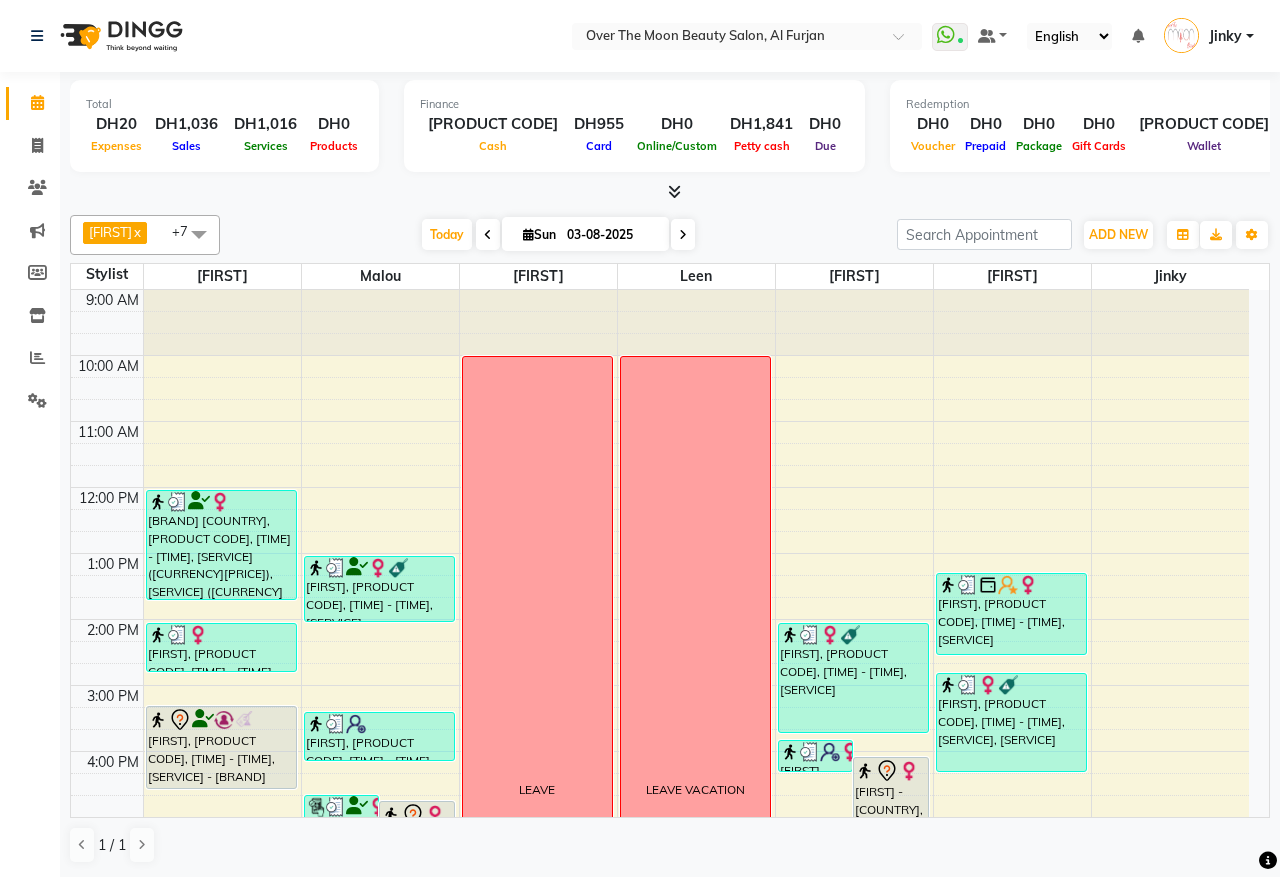 click at bounding box center [378, 568] 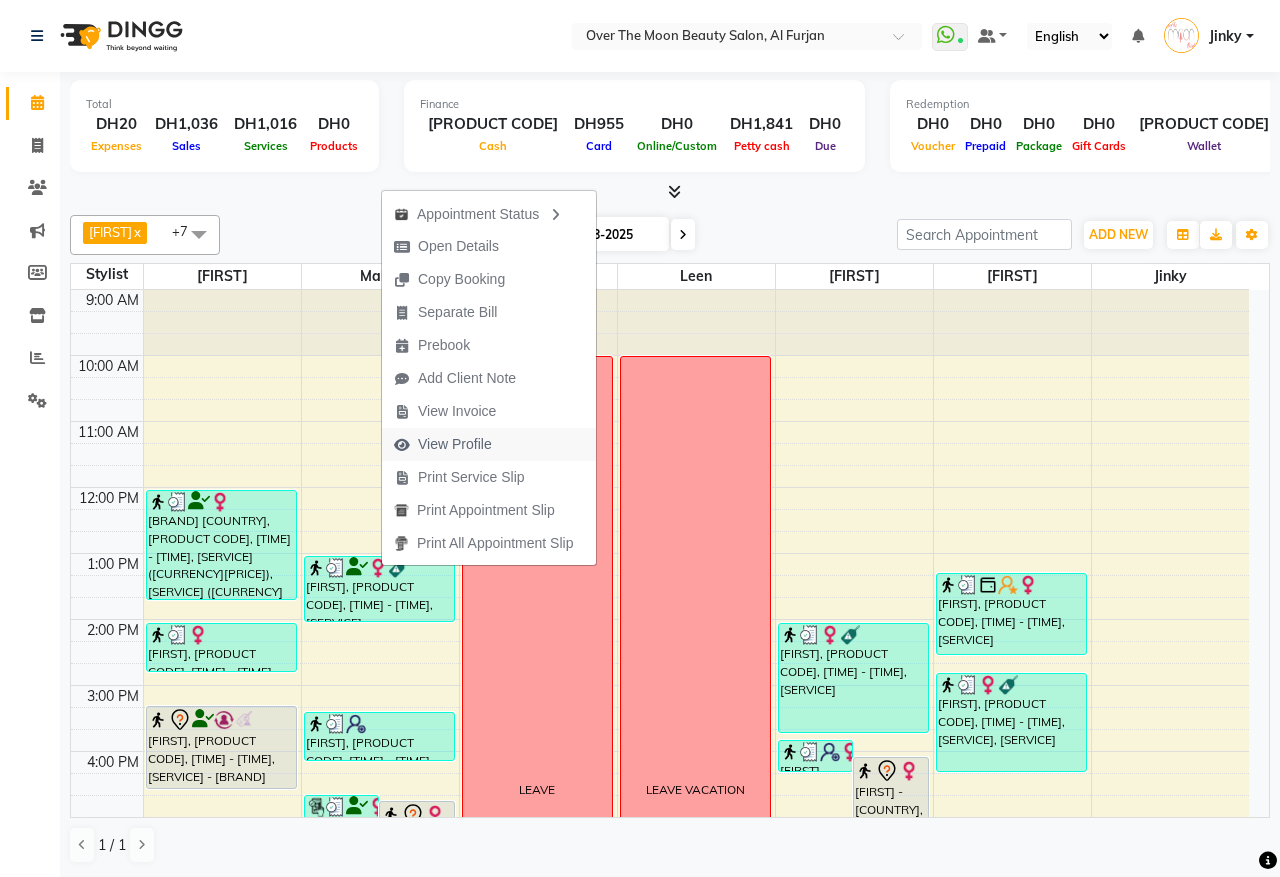 click on "View Profile" at bounding box center (455, 444) 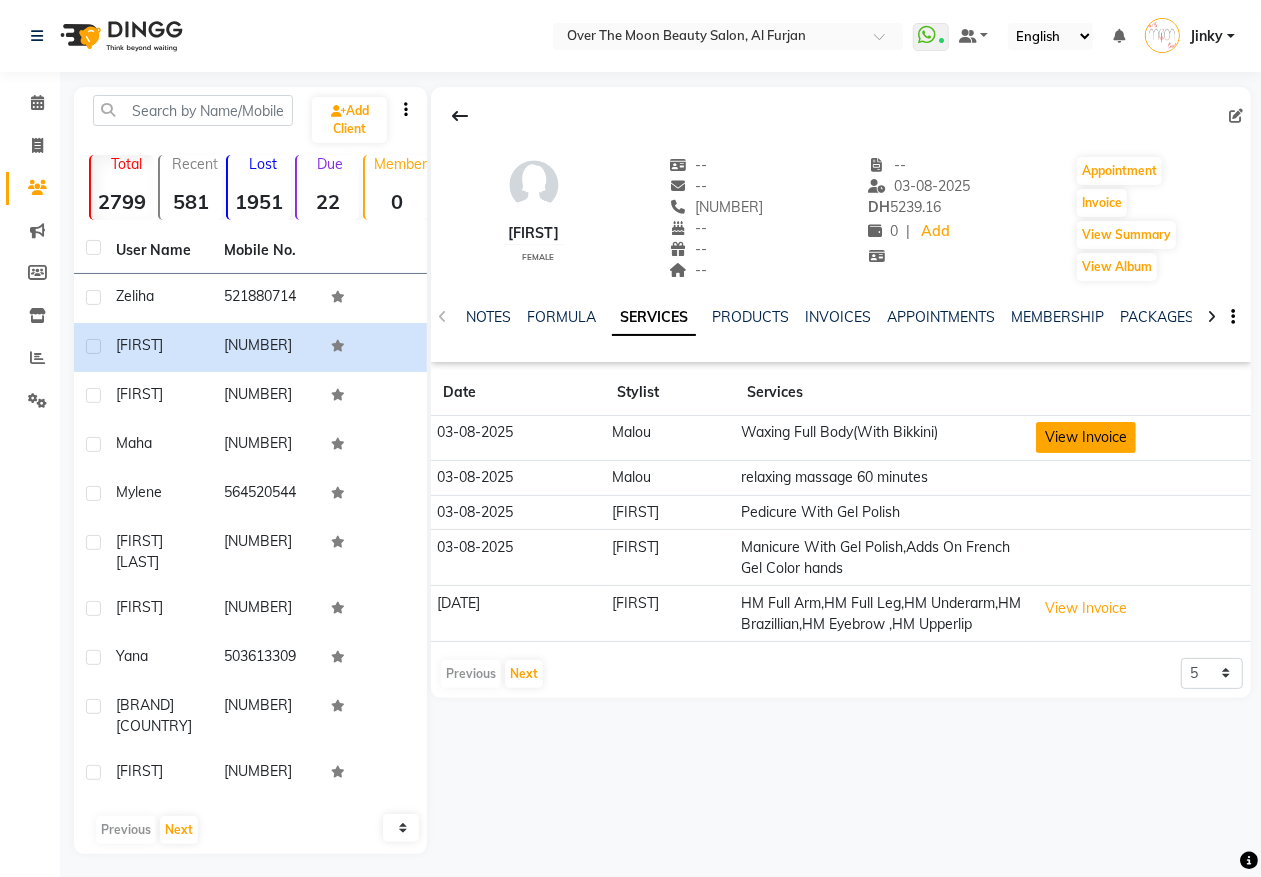 click on "View Invoice" 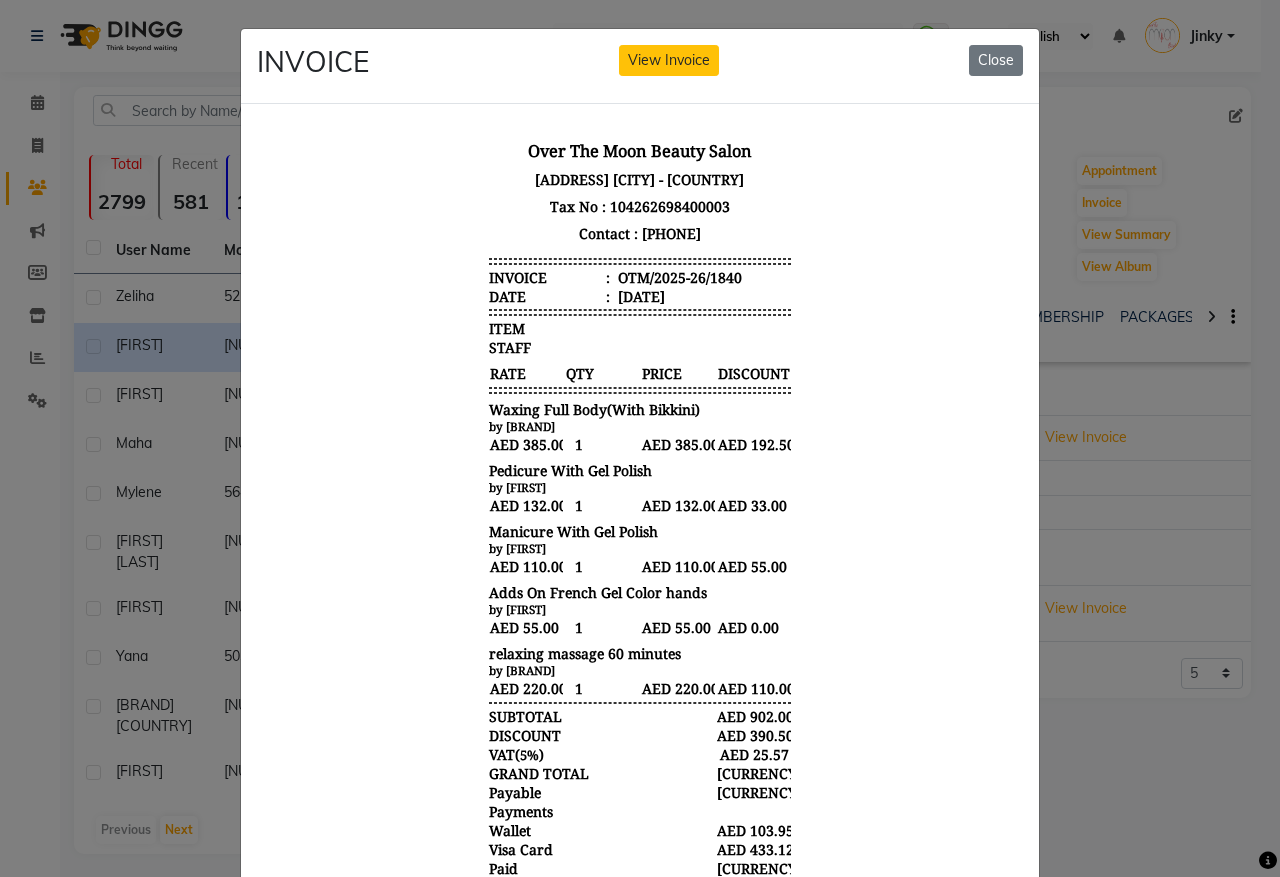 scroll, scrollTop: 0, scrollLeft: 0, axis: both 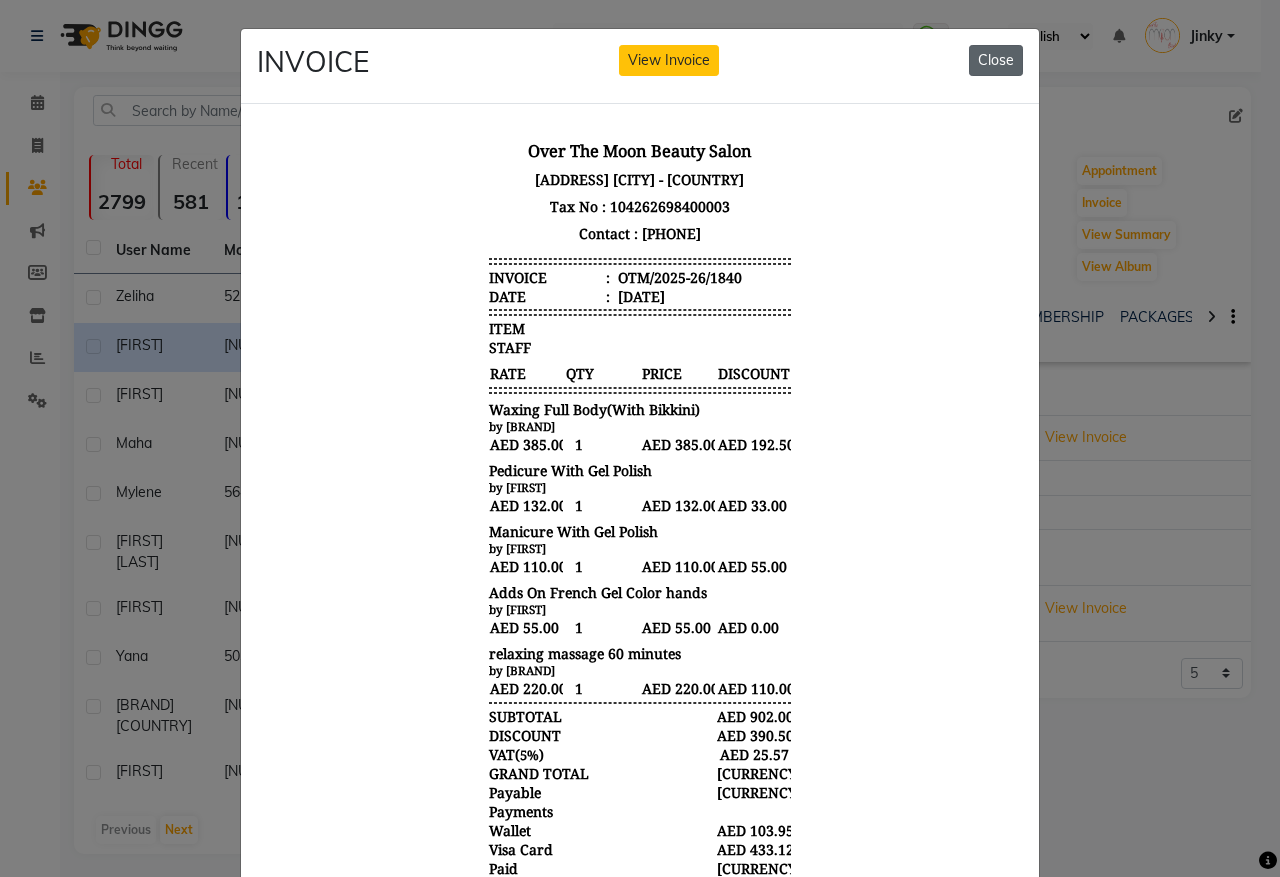 click on "Close" 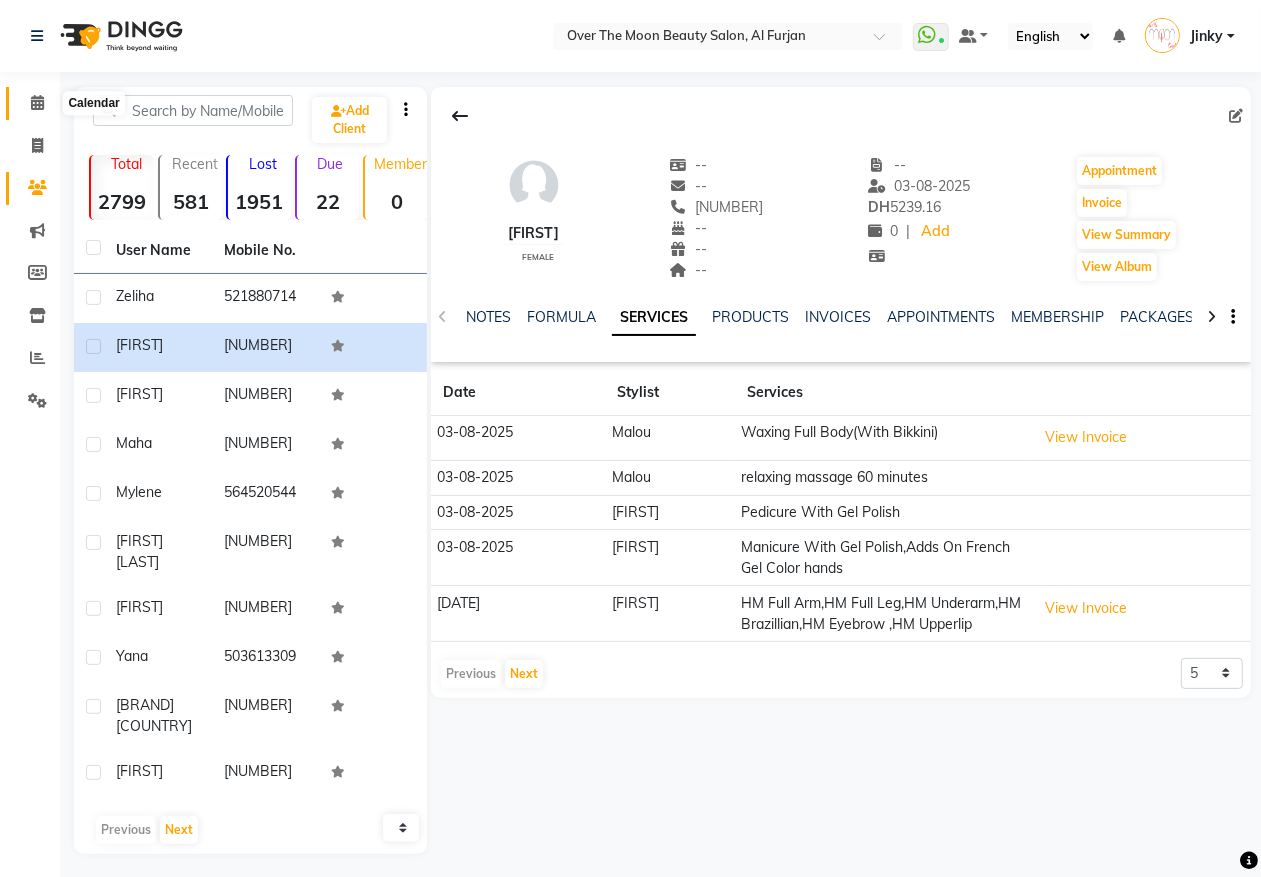 click 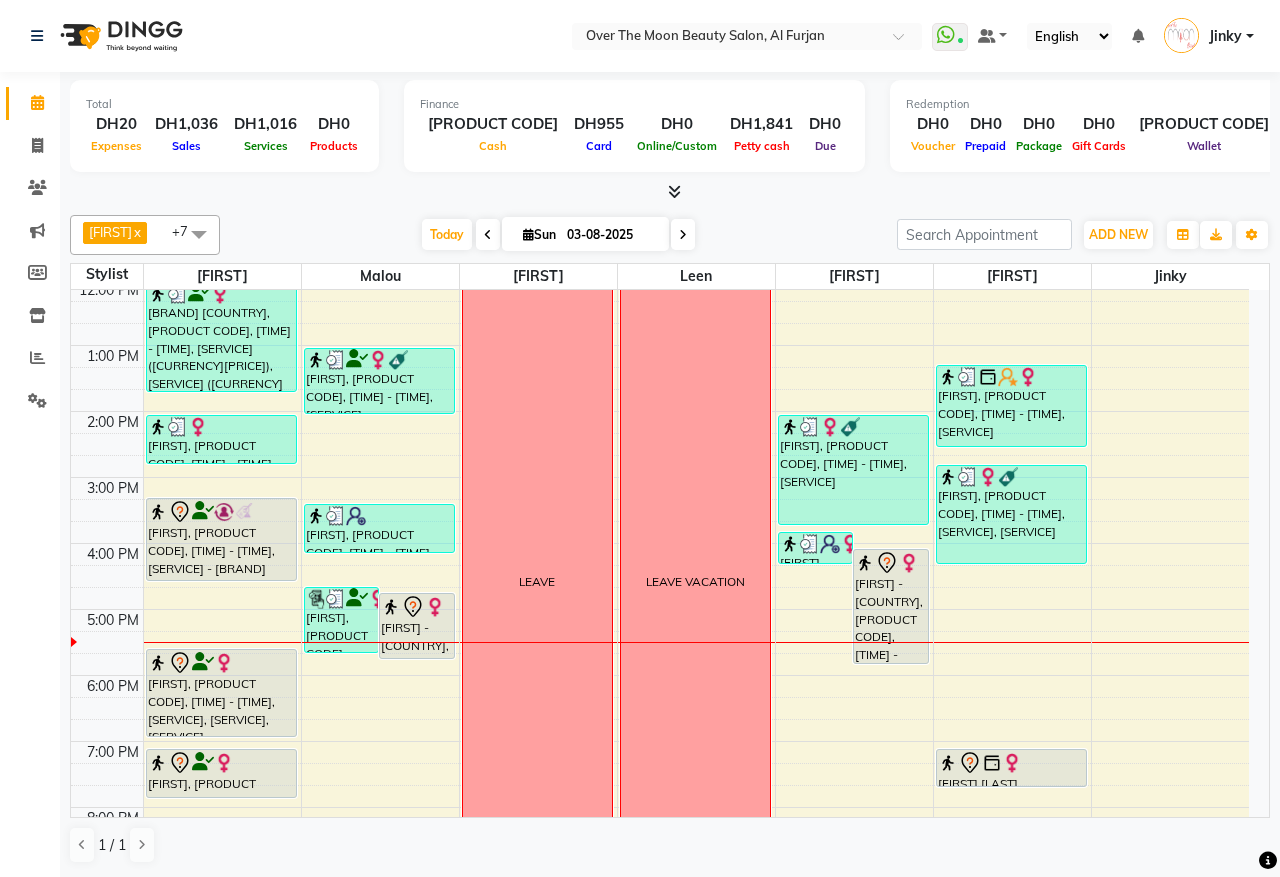 scroll, scrollTop: 416, scrollLeft: 0, axis: vertical 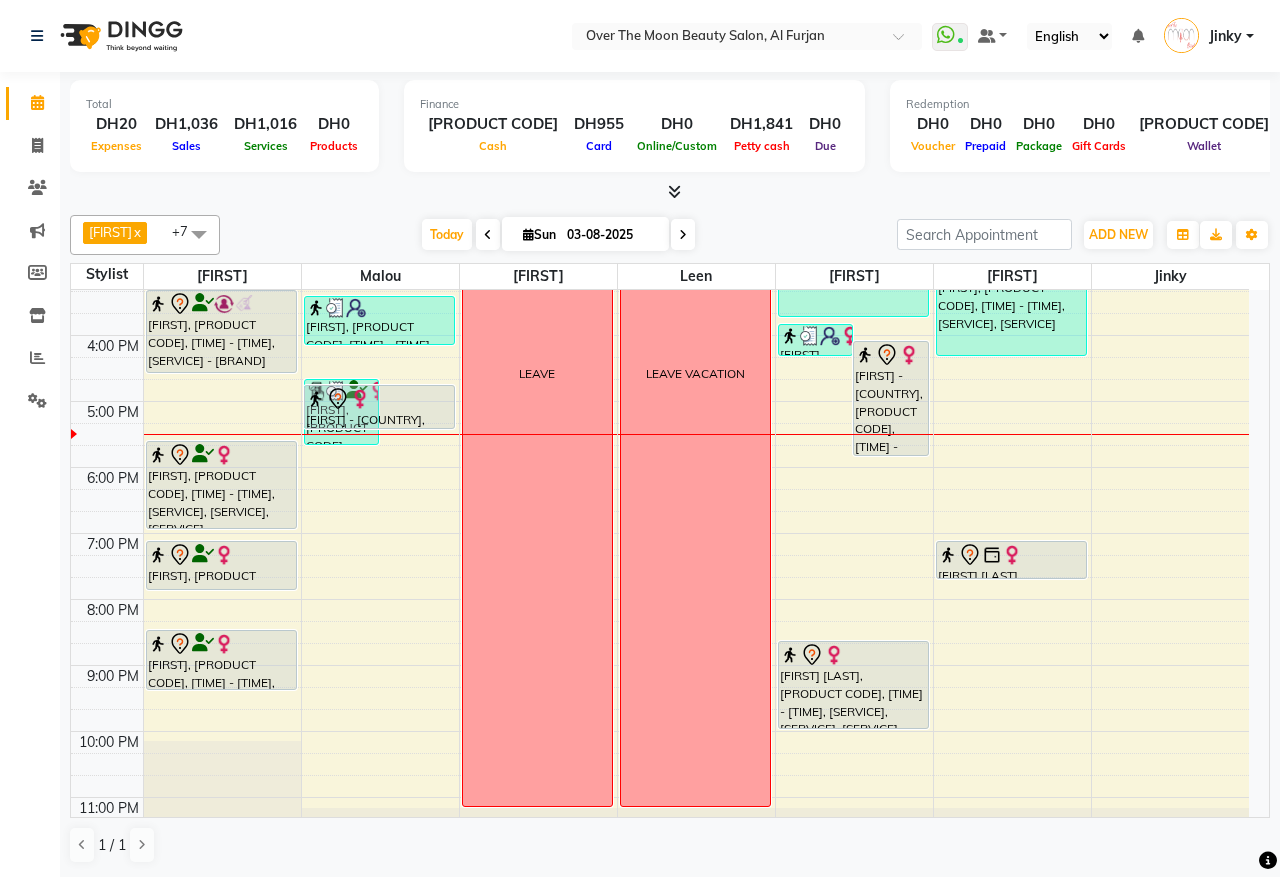 drag, startPoint x: 422, startPoint y: 448, endPoint x: 422, endPoint y: 427, distance: 21 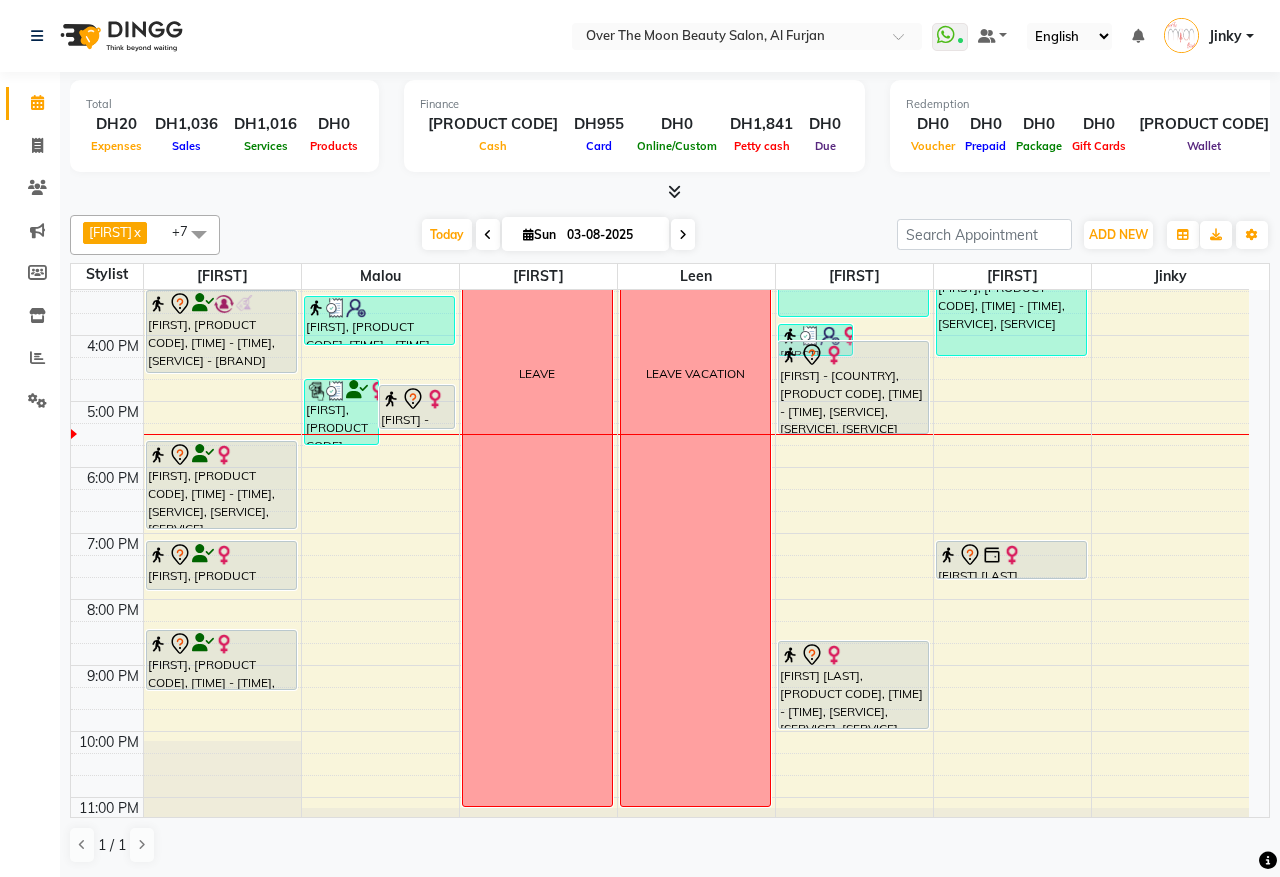 drag, startPoint x: 885, startPoint y: 452, endPoint x: 881, endPoint y: 428, distance: 24.33105 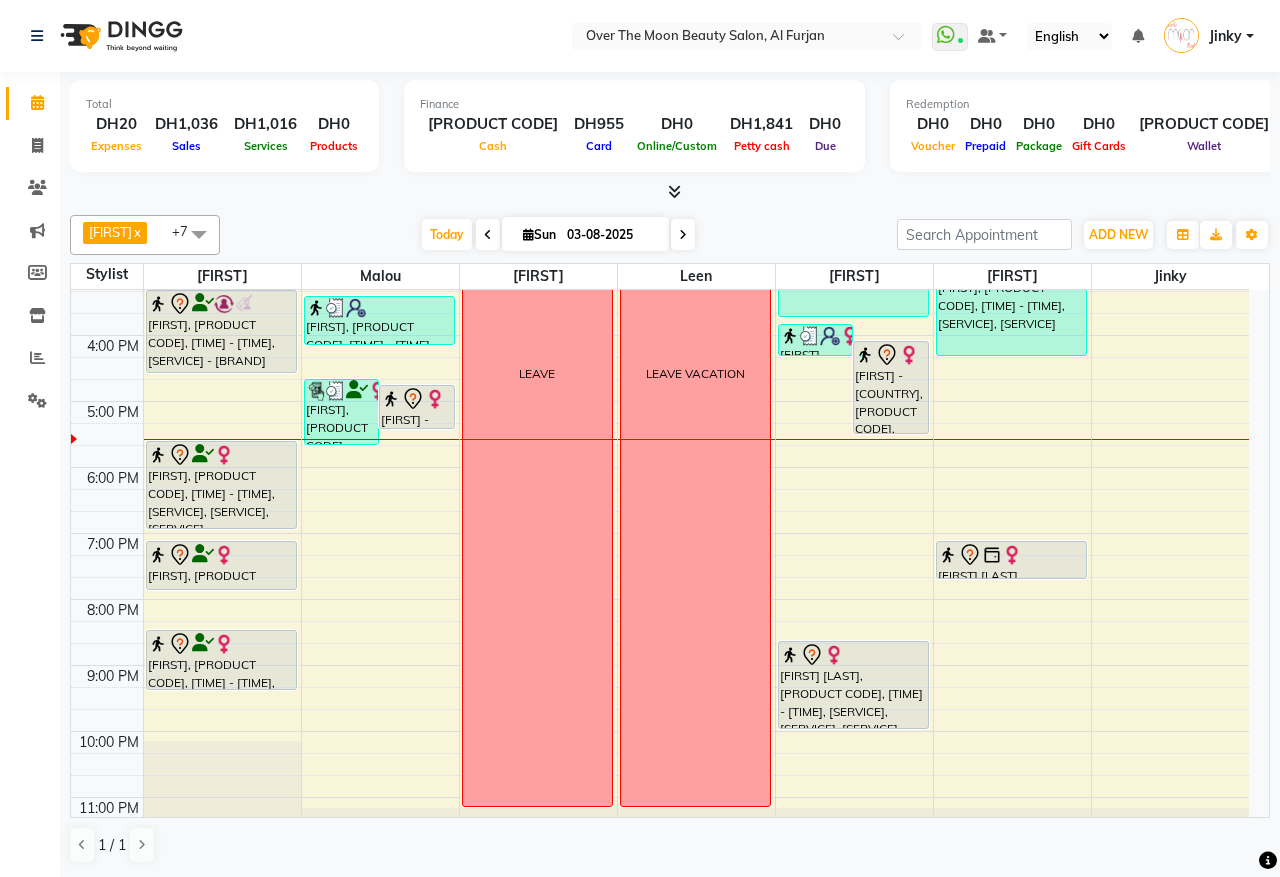 click on "Jinky" at bounding box center (1225, 36) 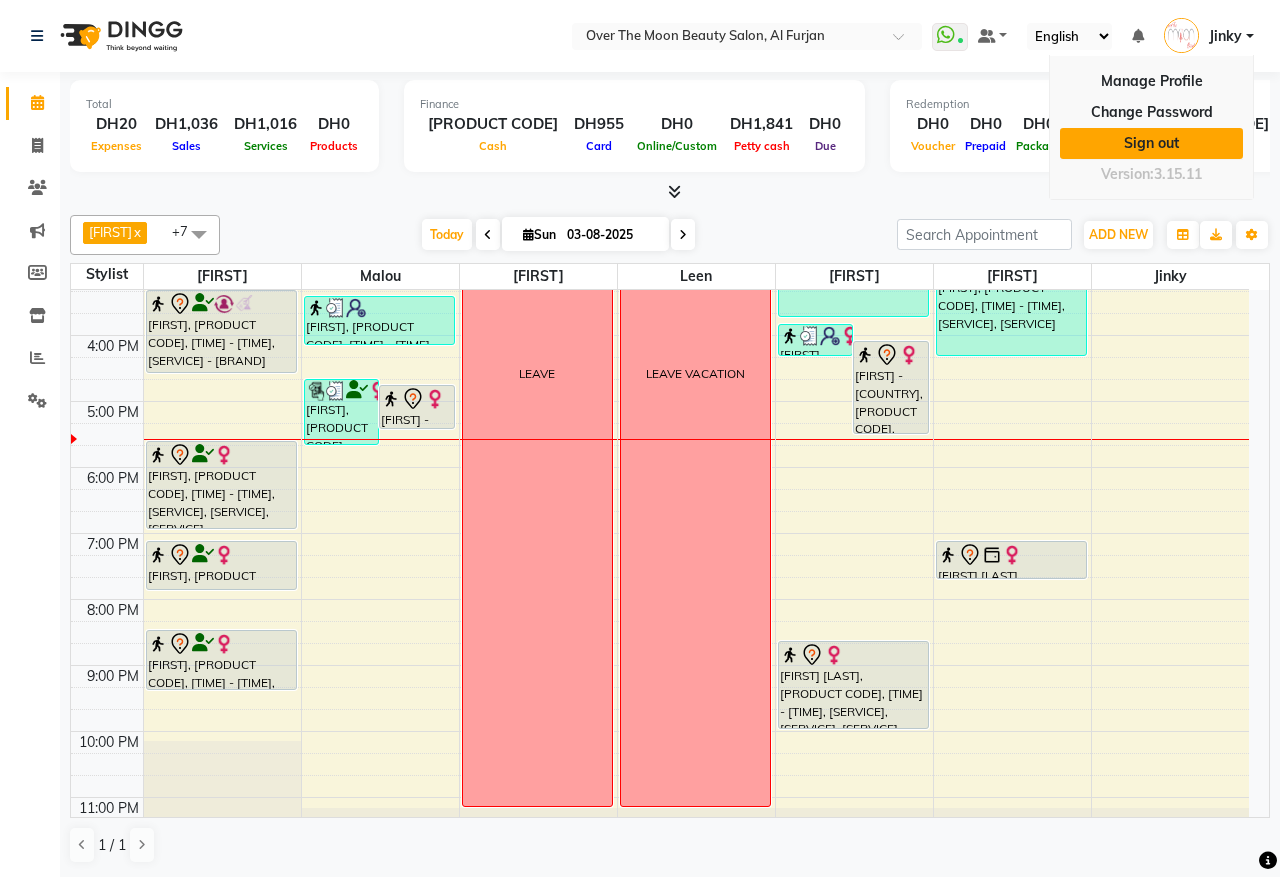 click on "Sign out" at bounding box center (1151, 143) 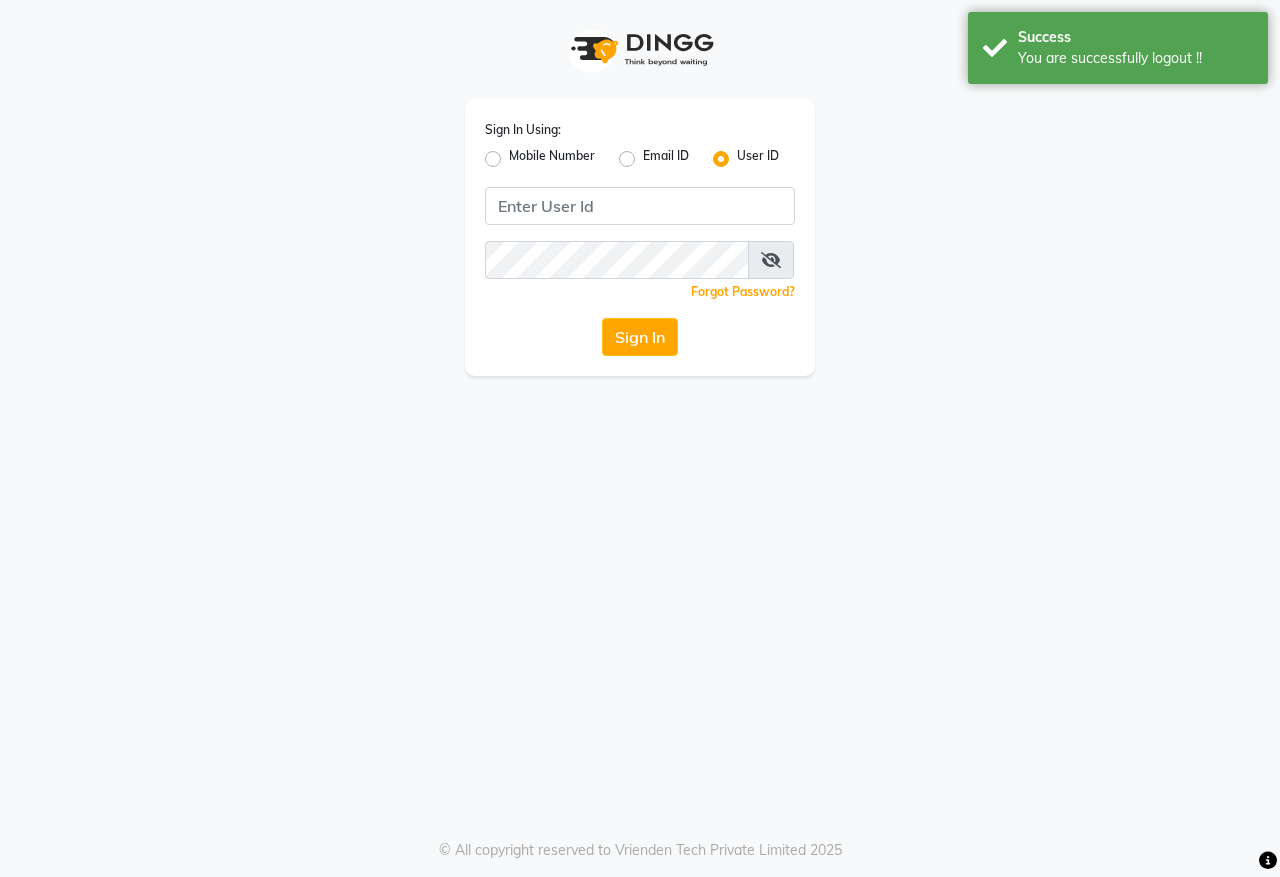 click on "Mobile Number" 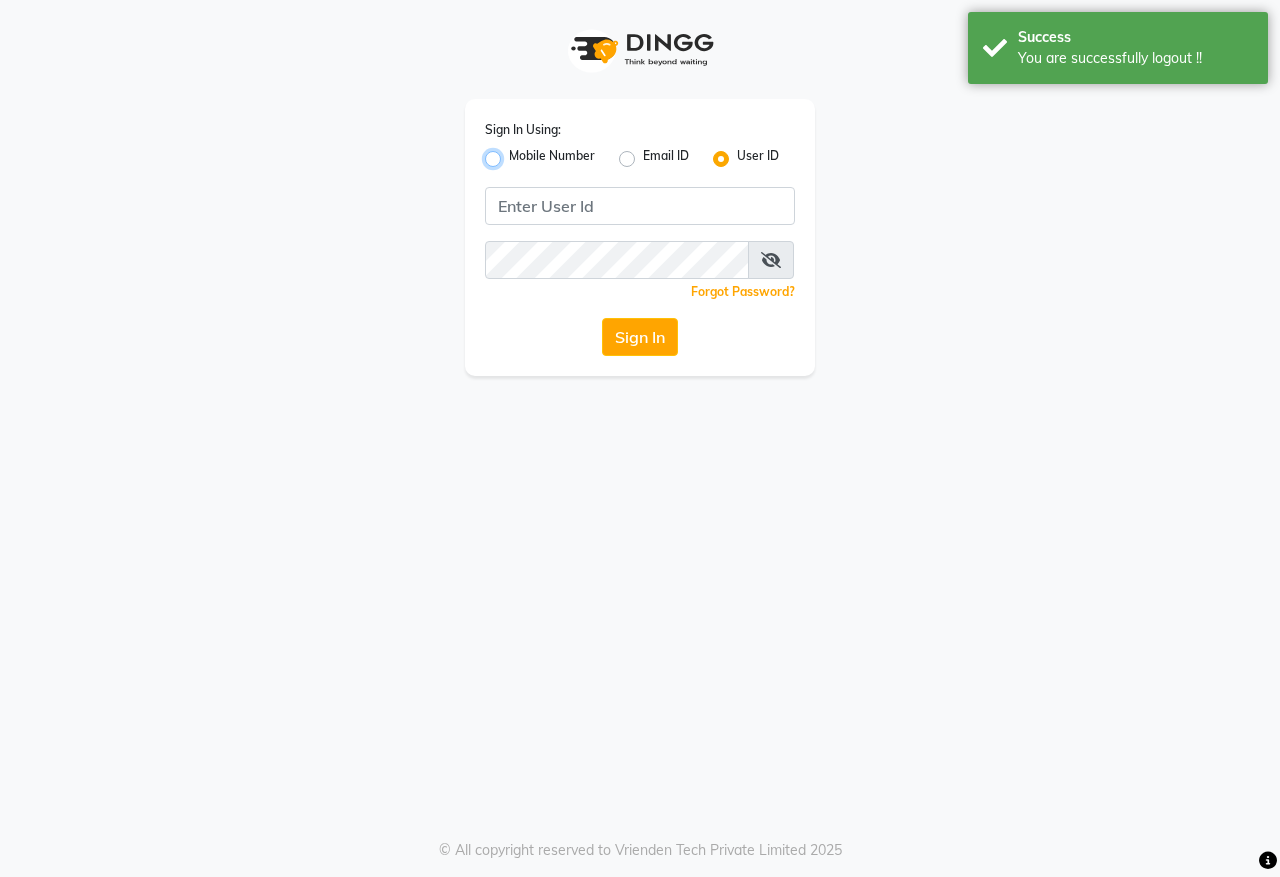 click on "Mobile Number" at bounding box center (515, 153) 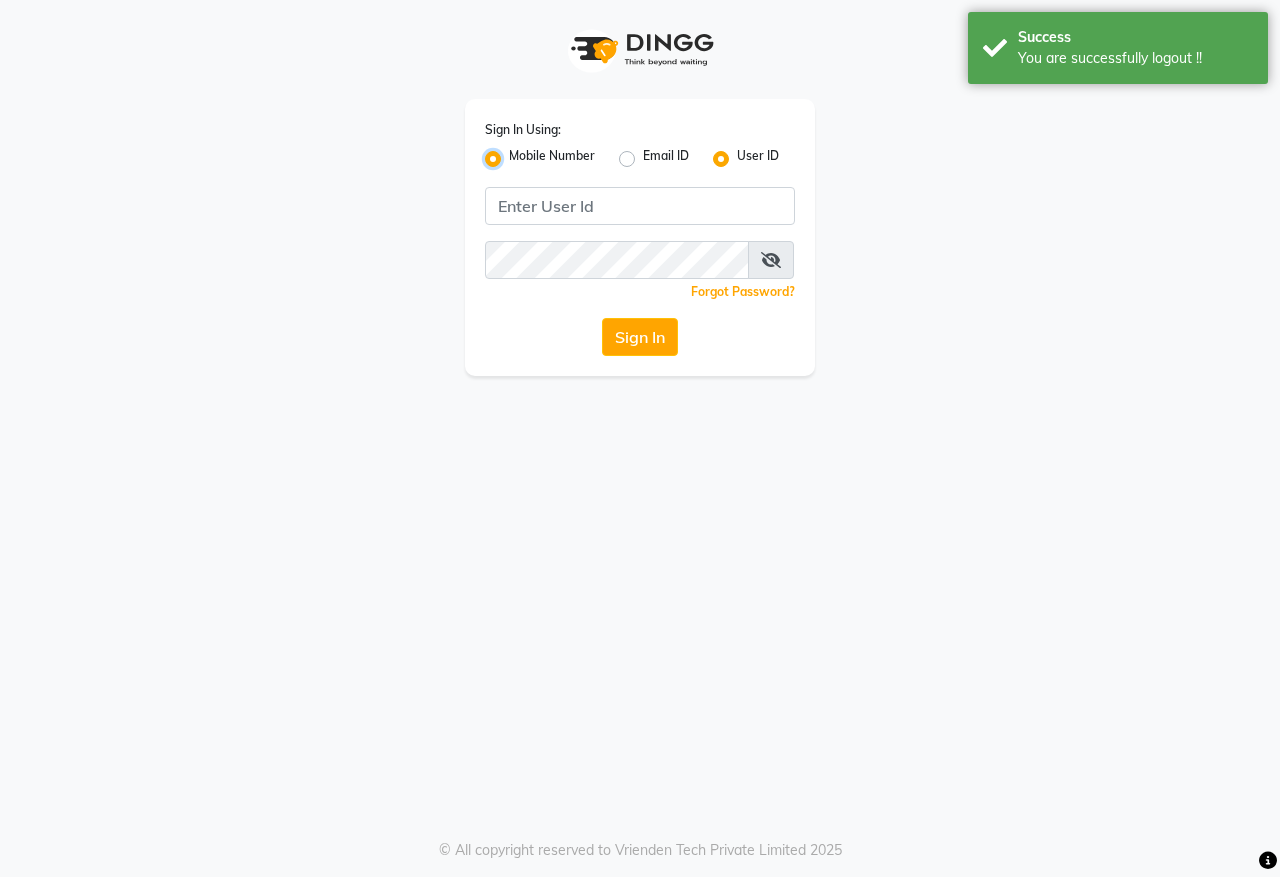 radio on "false" 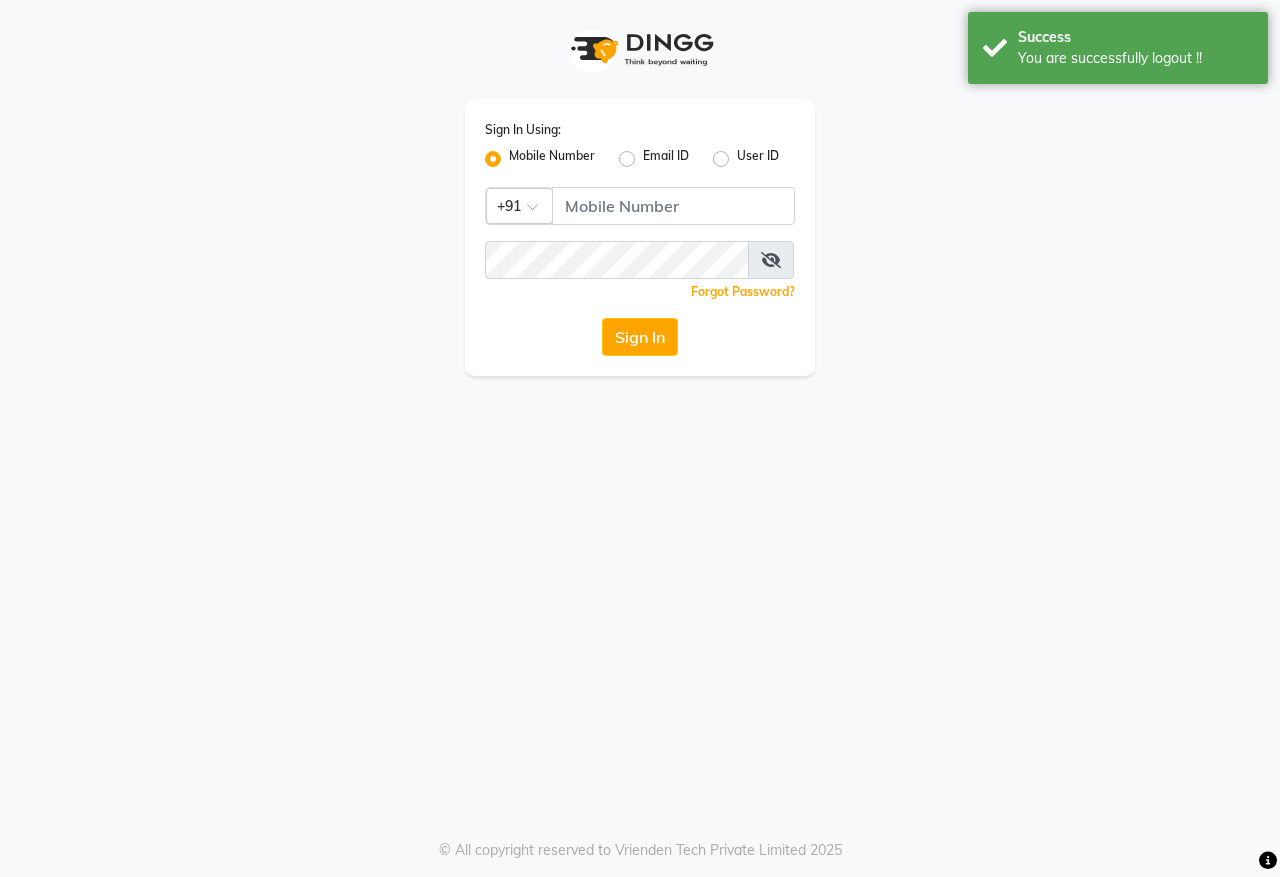 click 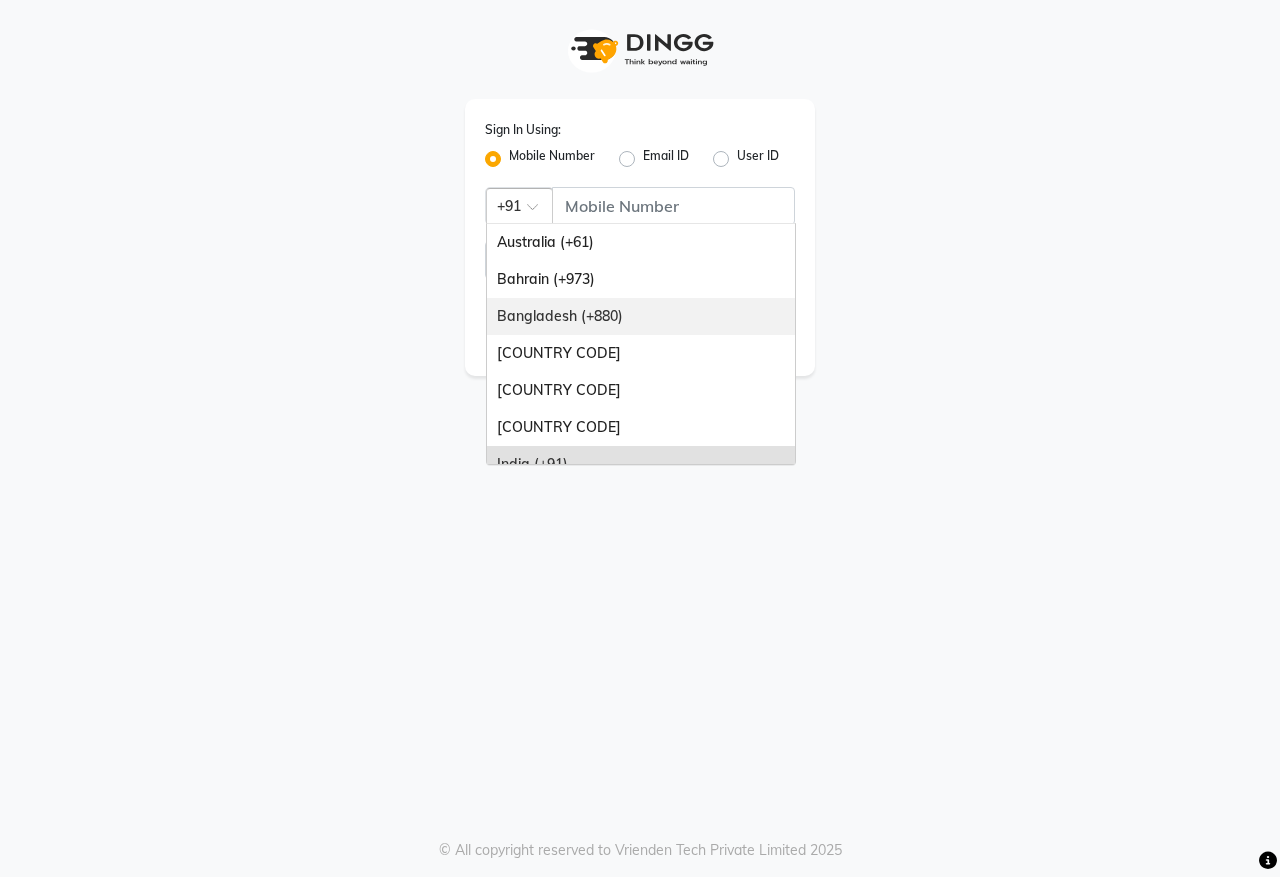 scroll, scrollTop: 500, scrollLeft: 0, axis: vertical 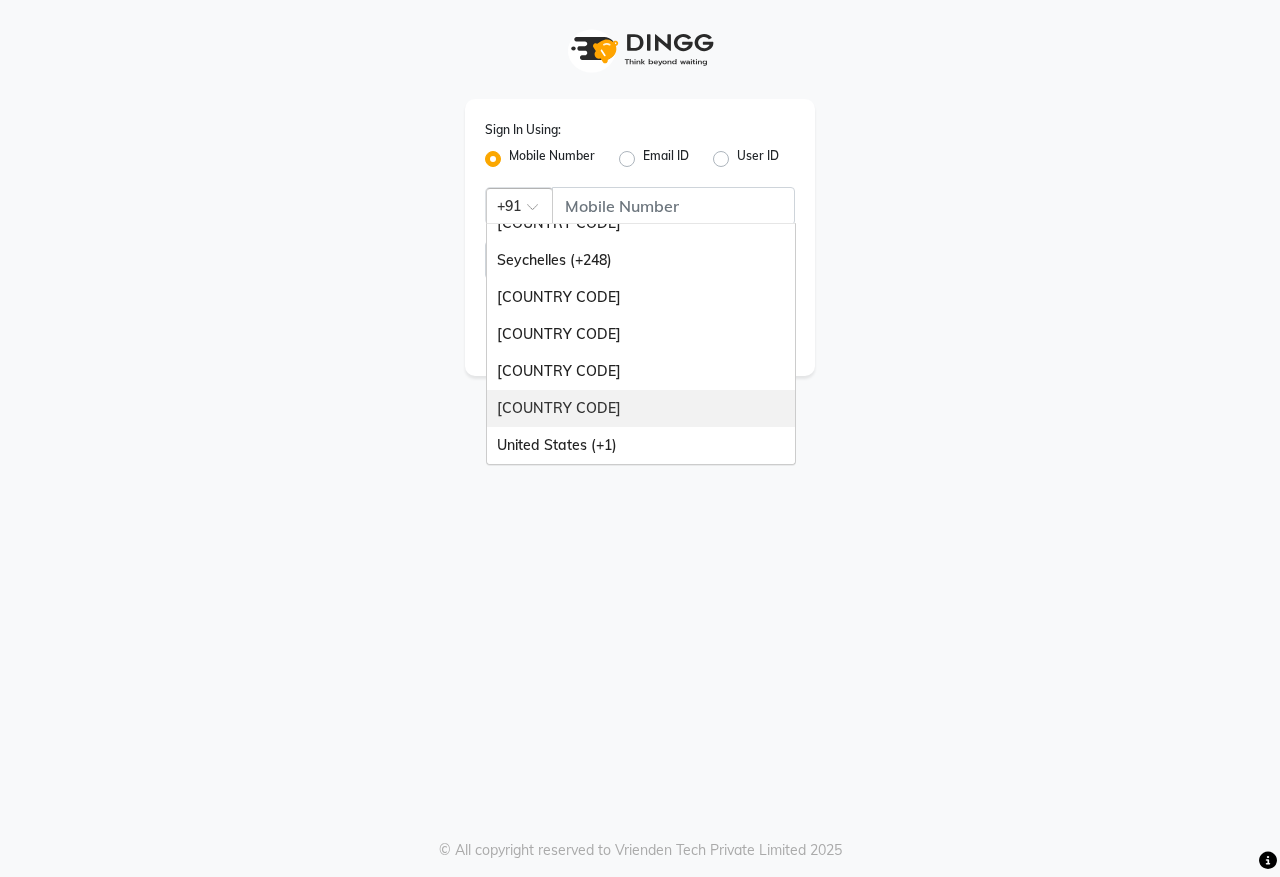 click on "United Arab Emirates (+971)" at bounding box center [641, 408] 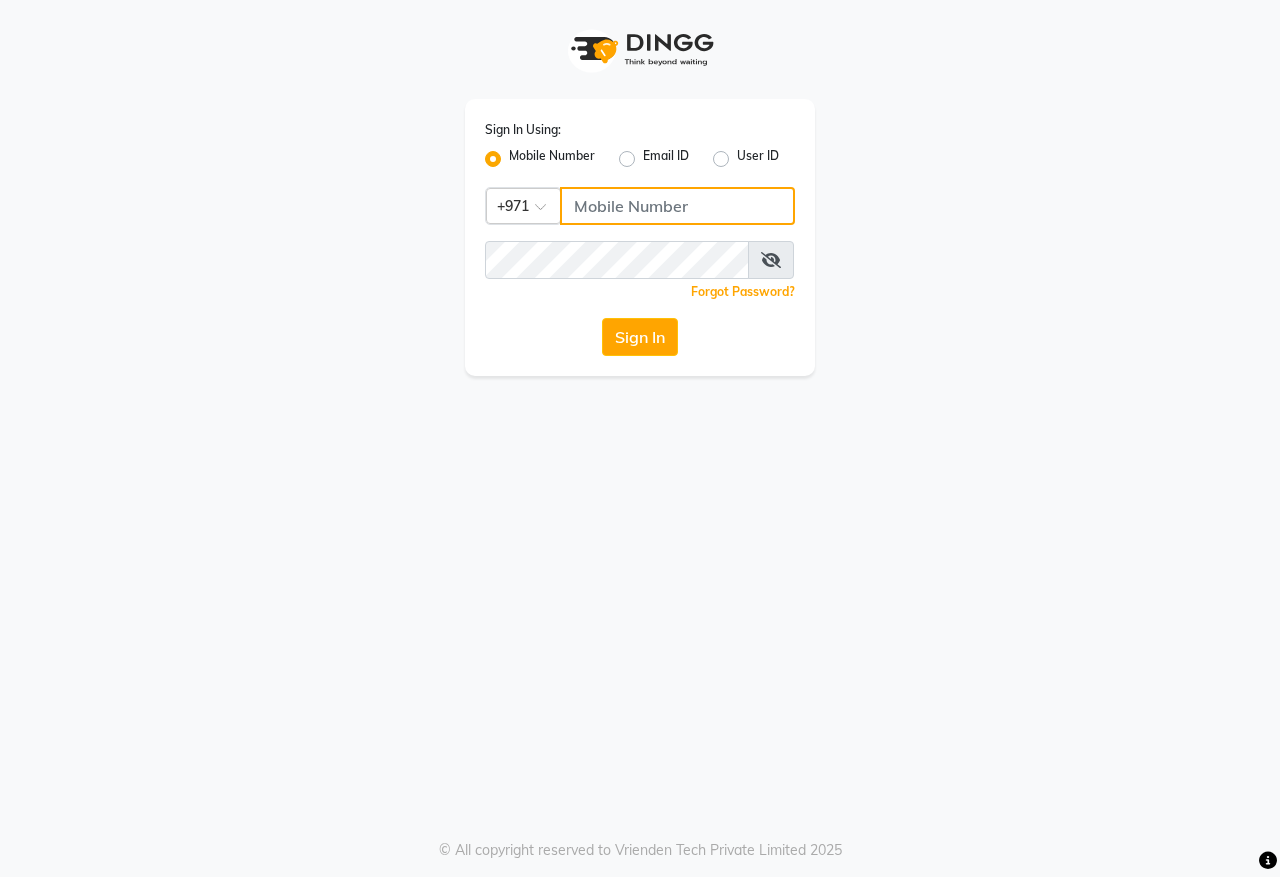 click 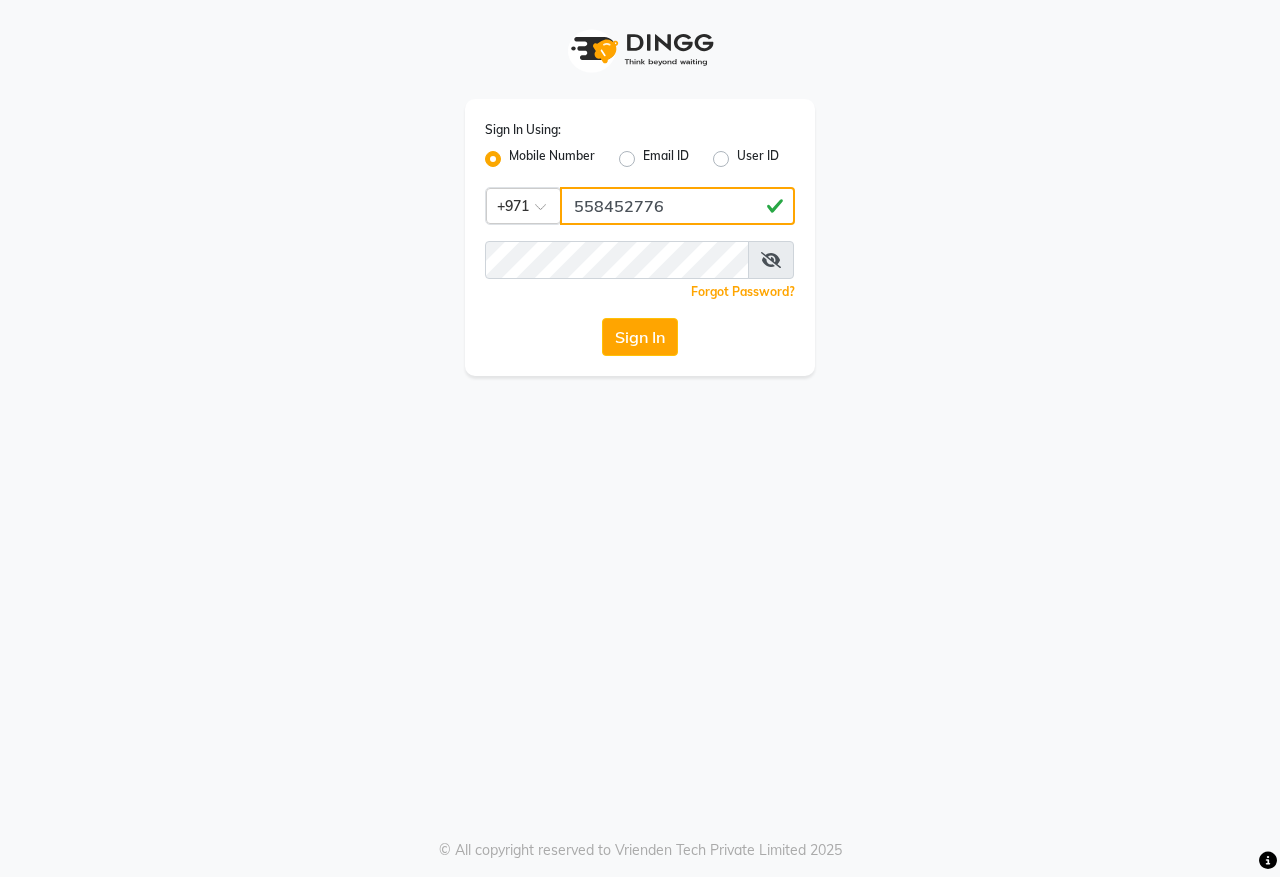 type on "558452776" 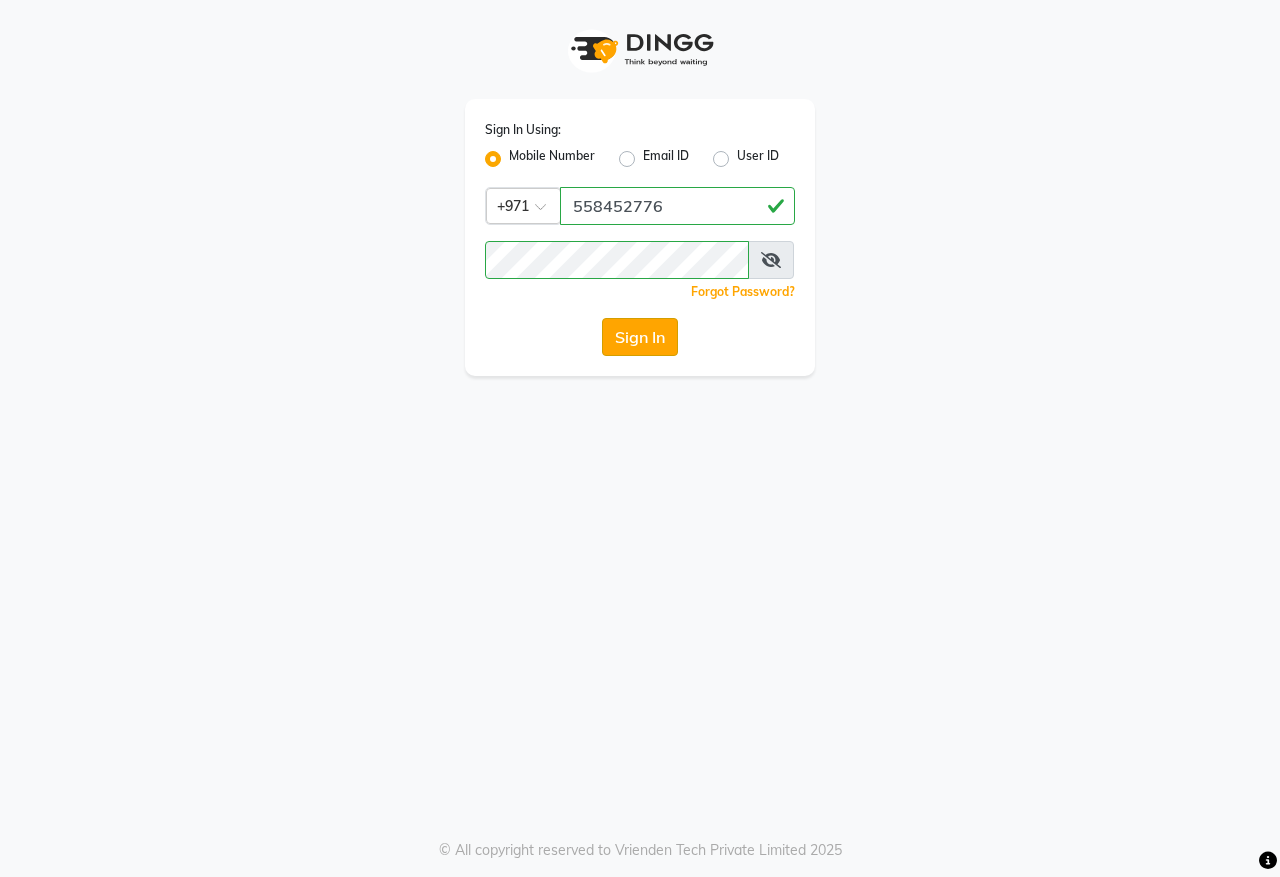 click on "Sign In" 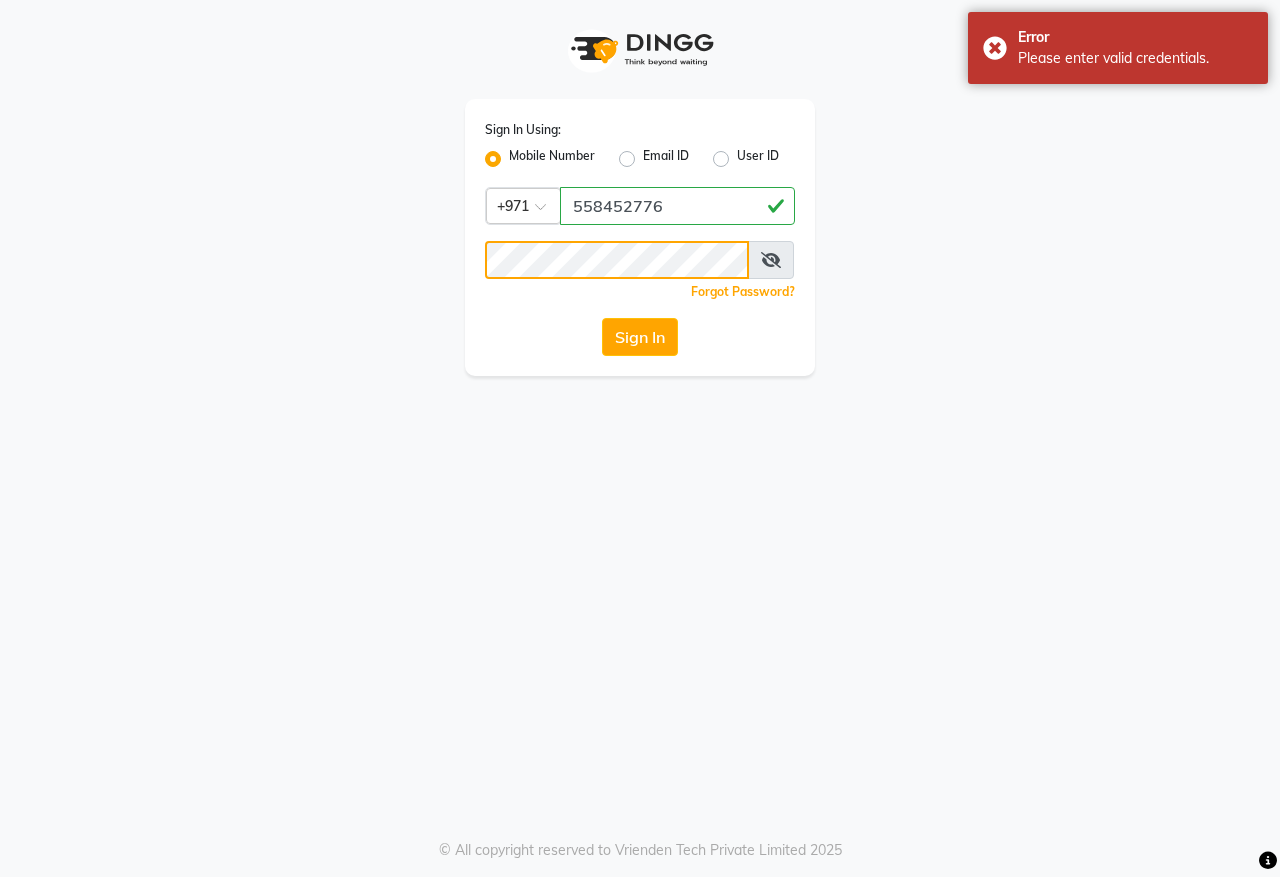 click on "Sign In Using: Mobile Number Email ID User ID Country Code × +971 558452776  Remember me Forgot Password?  Sign In" 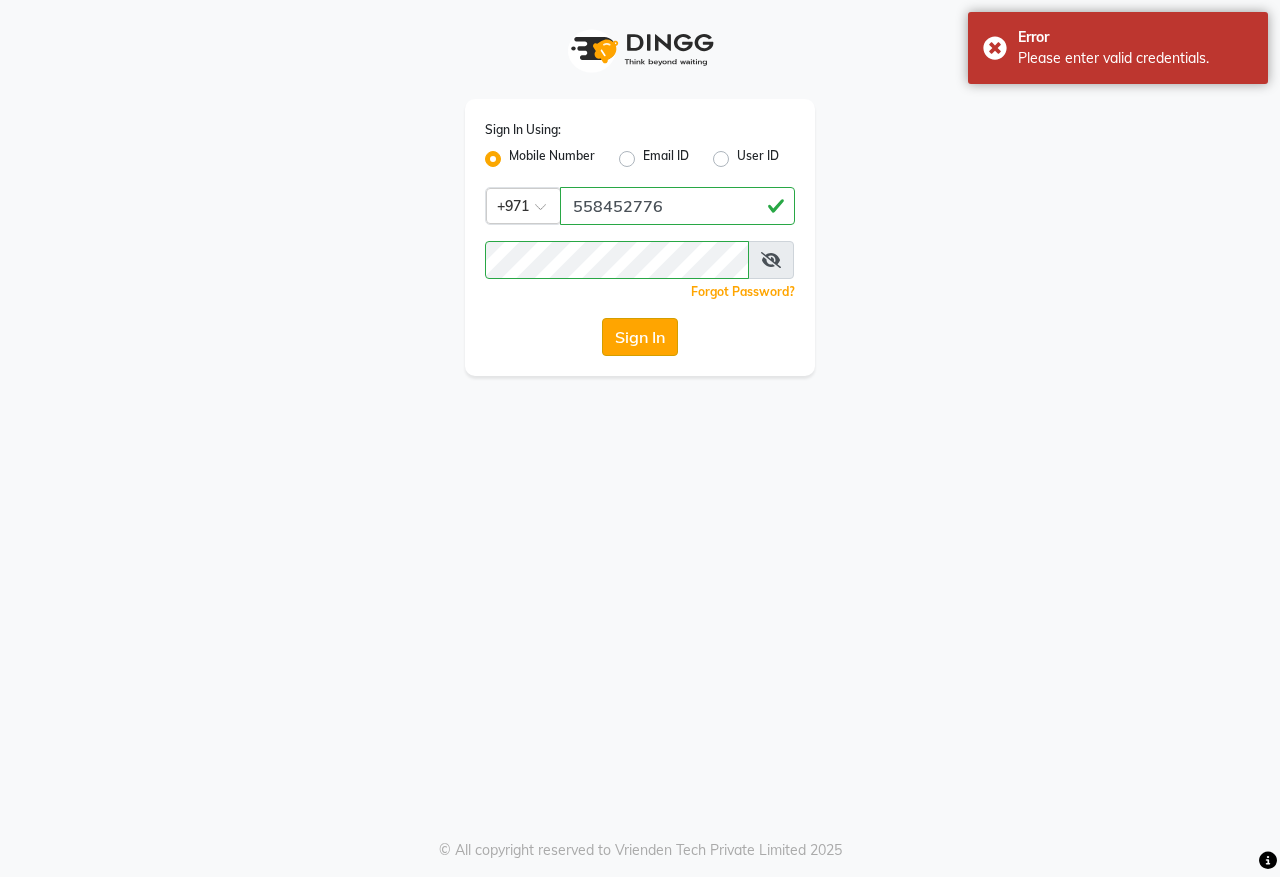 click on "Sign In" 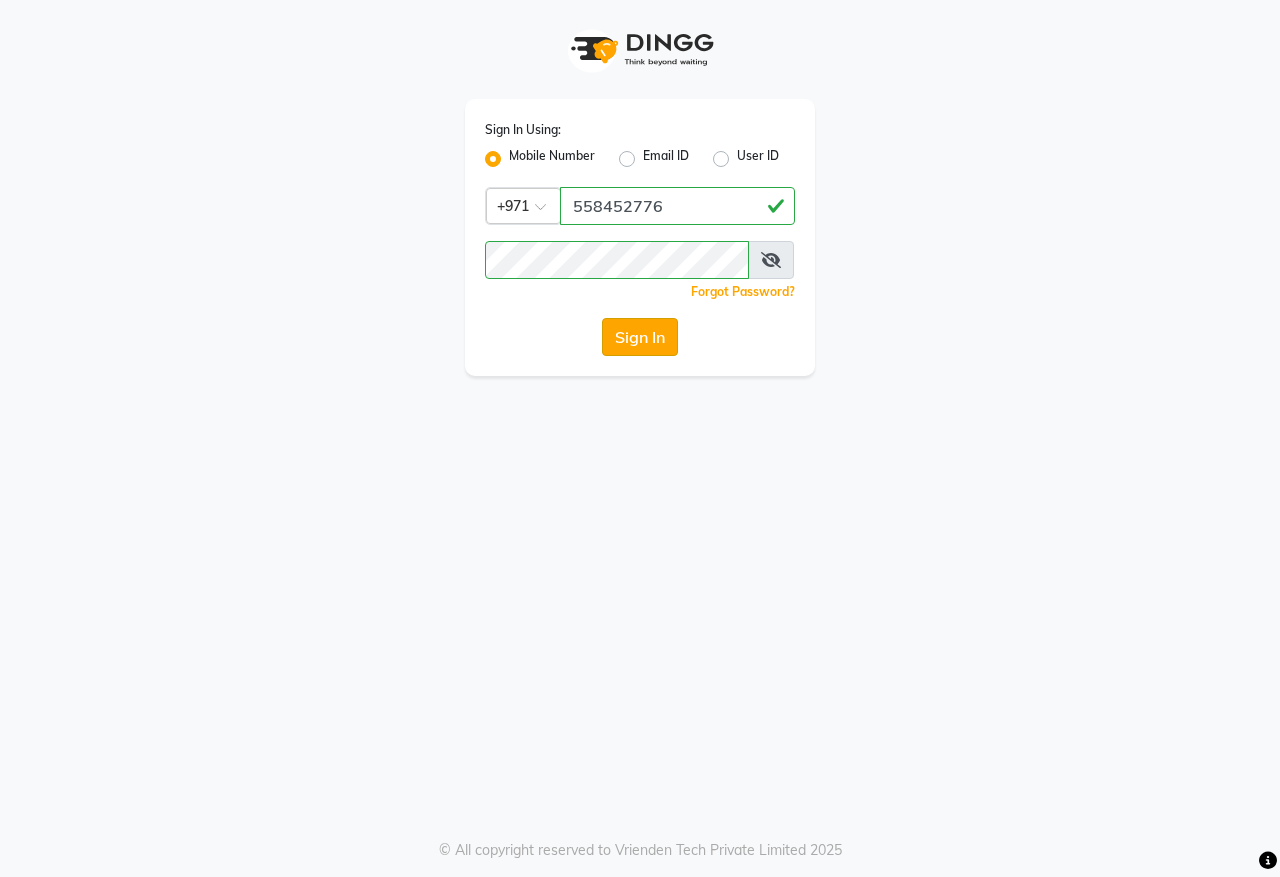 click on "Sign In" 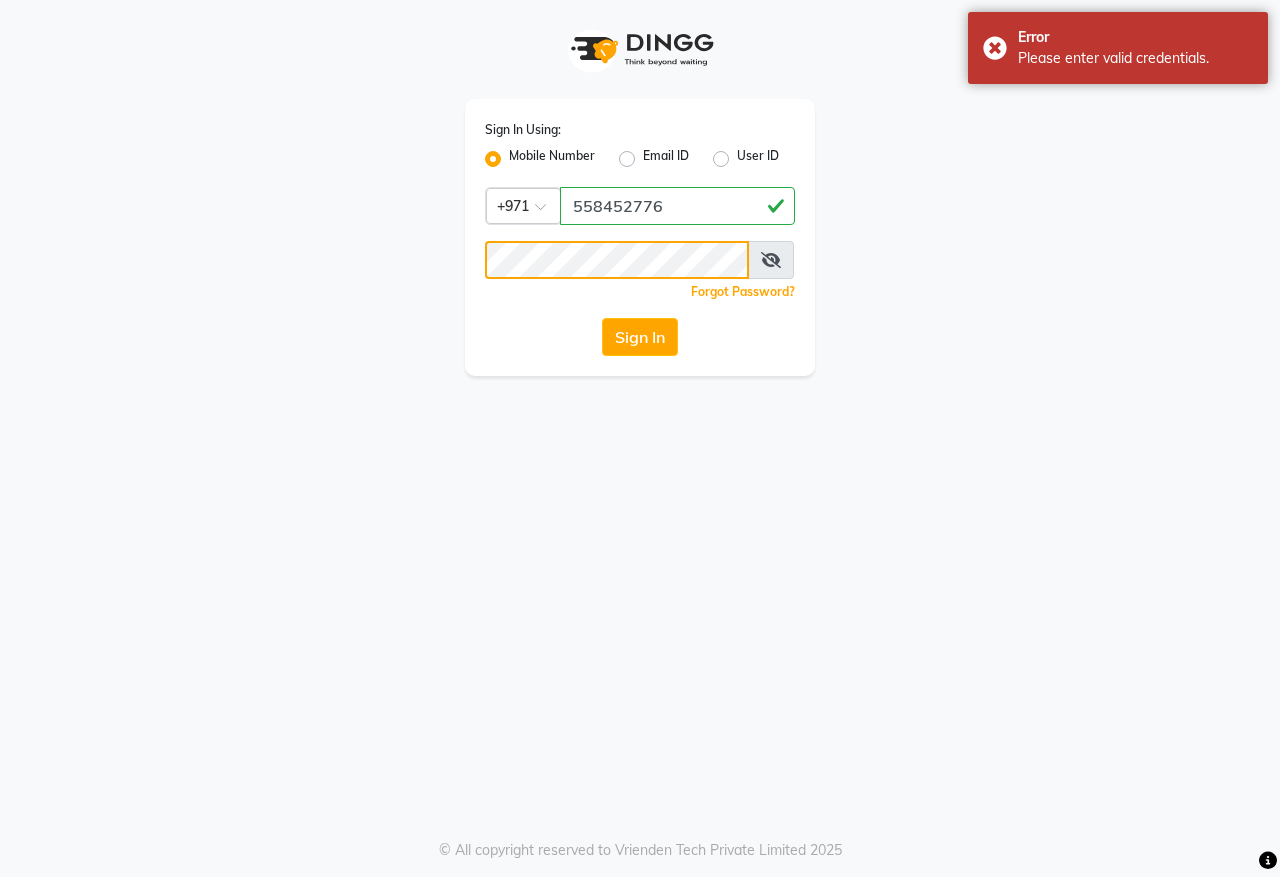 click on "Sign In Using: Mobile Number Email ID User ID Country Code × +971 558452776  Remember me Forgot Password?  Sign In" 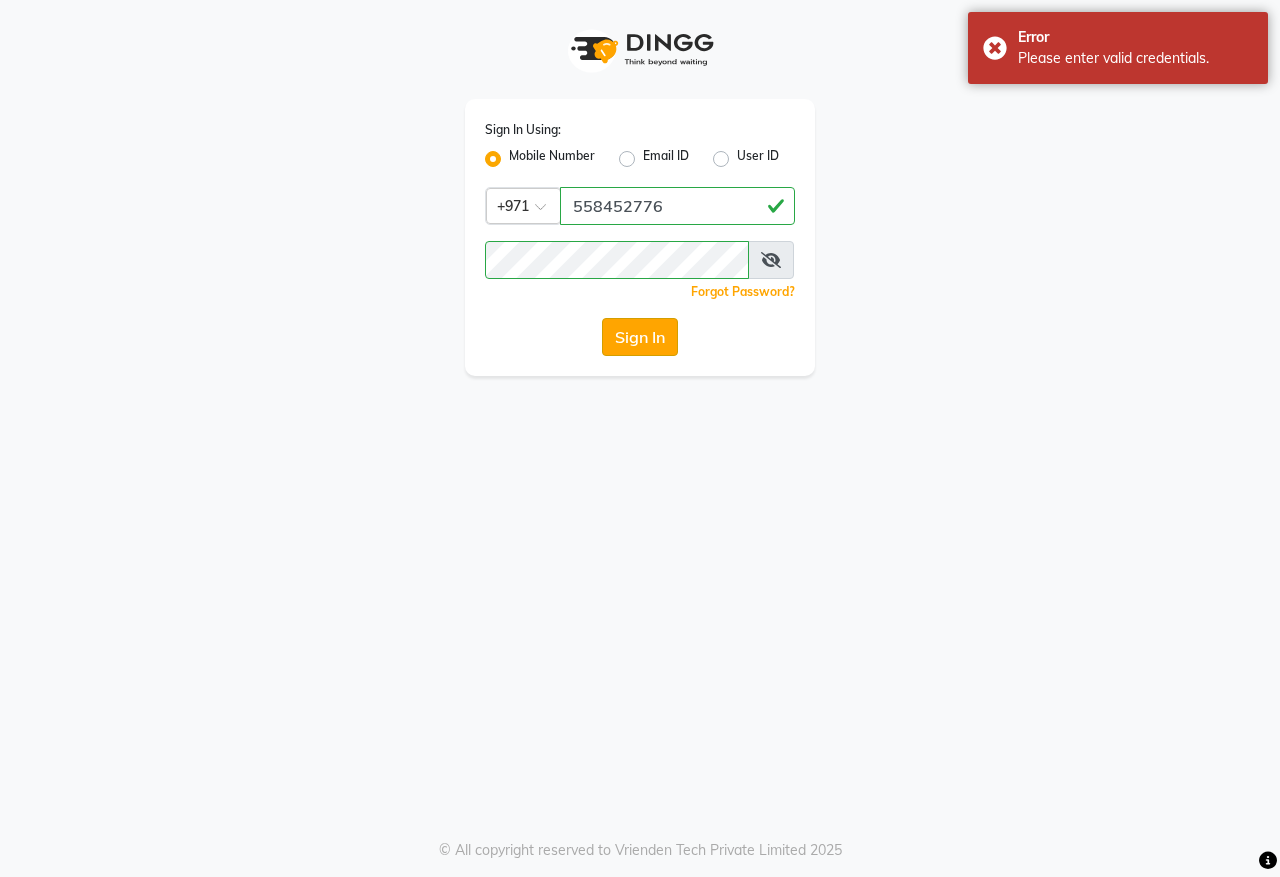click on "Sign In" 